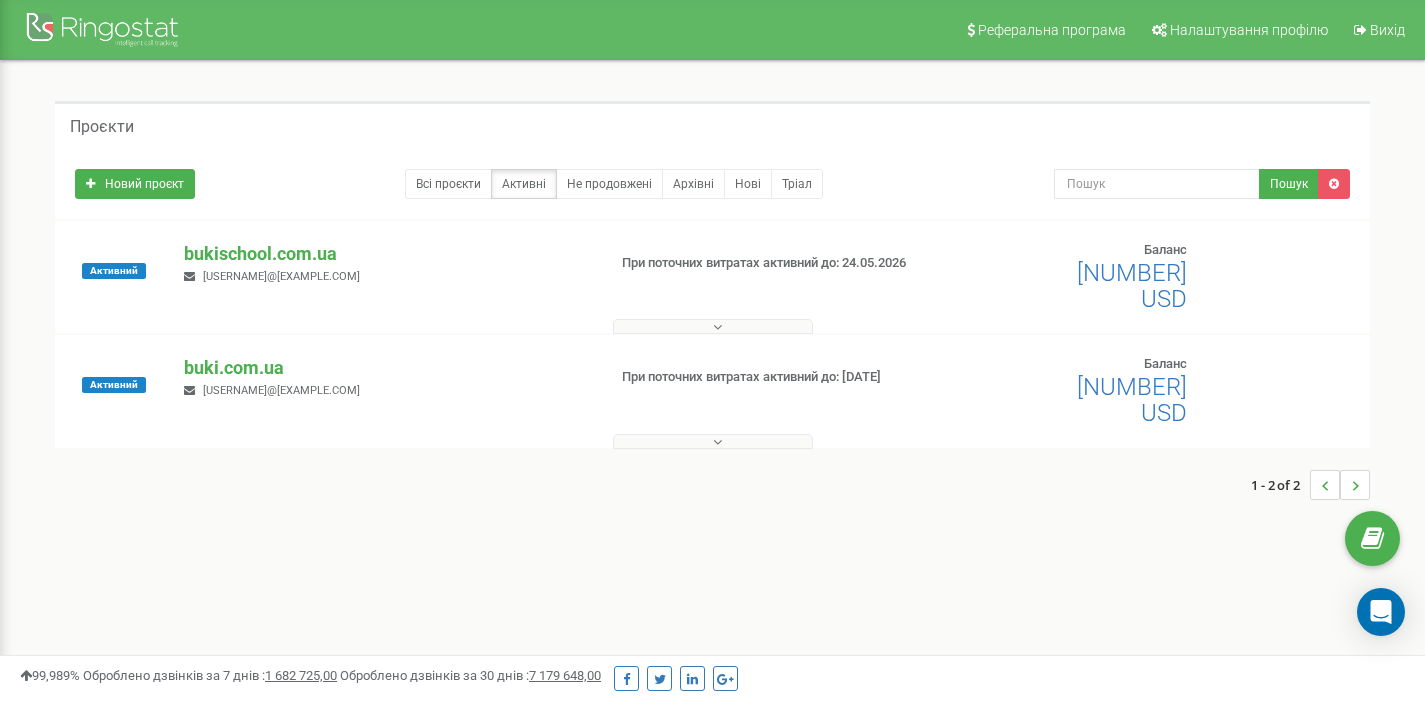 scroll, scrollTop: 0, scrollLeft: 0, axis: both 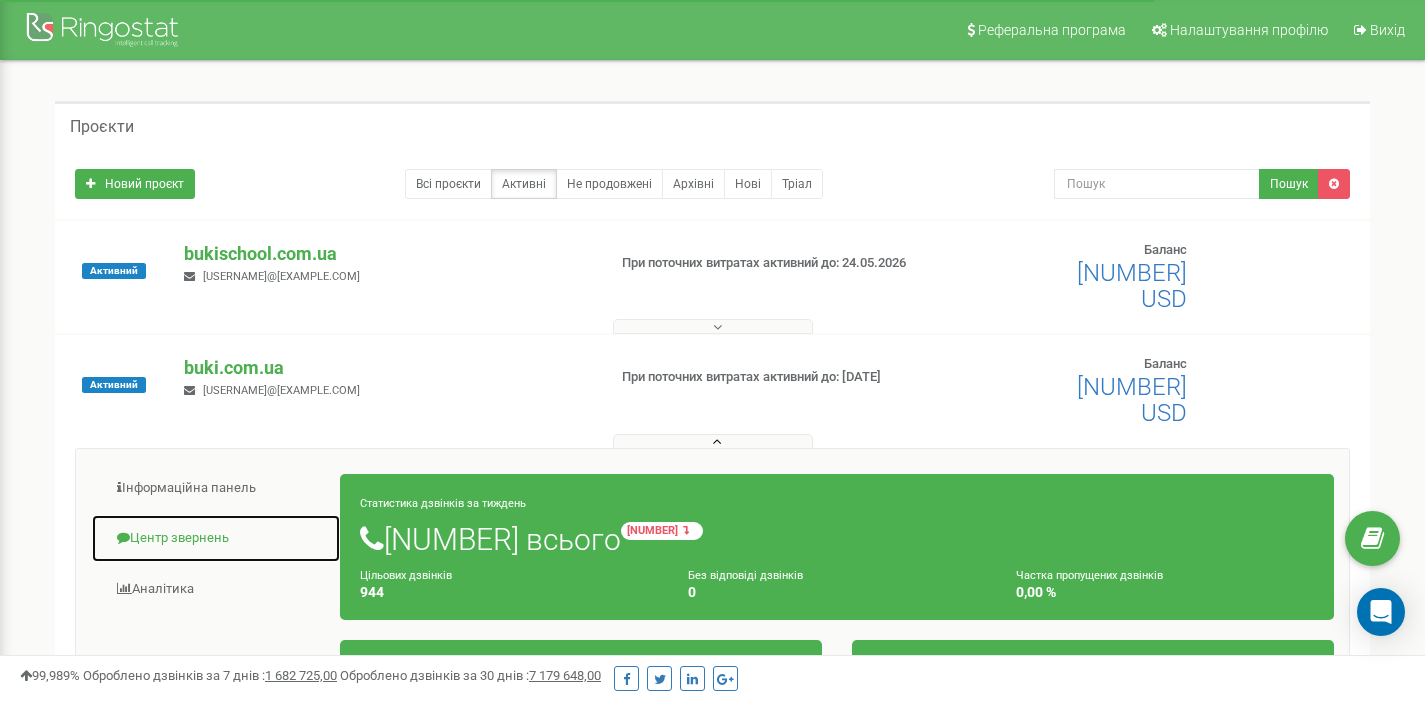 click on "Центр звернень" at bounding box center (216, 538) 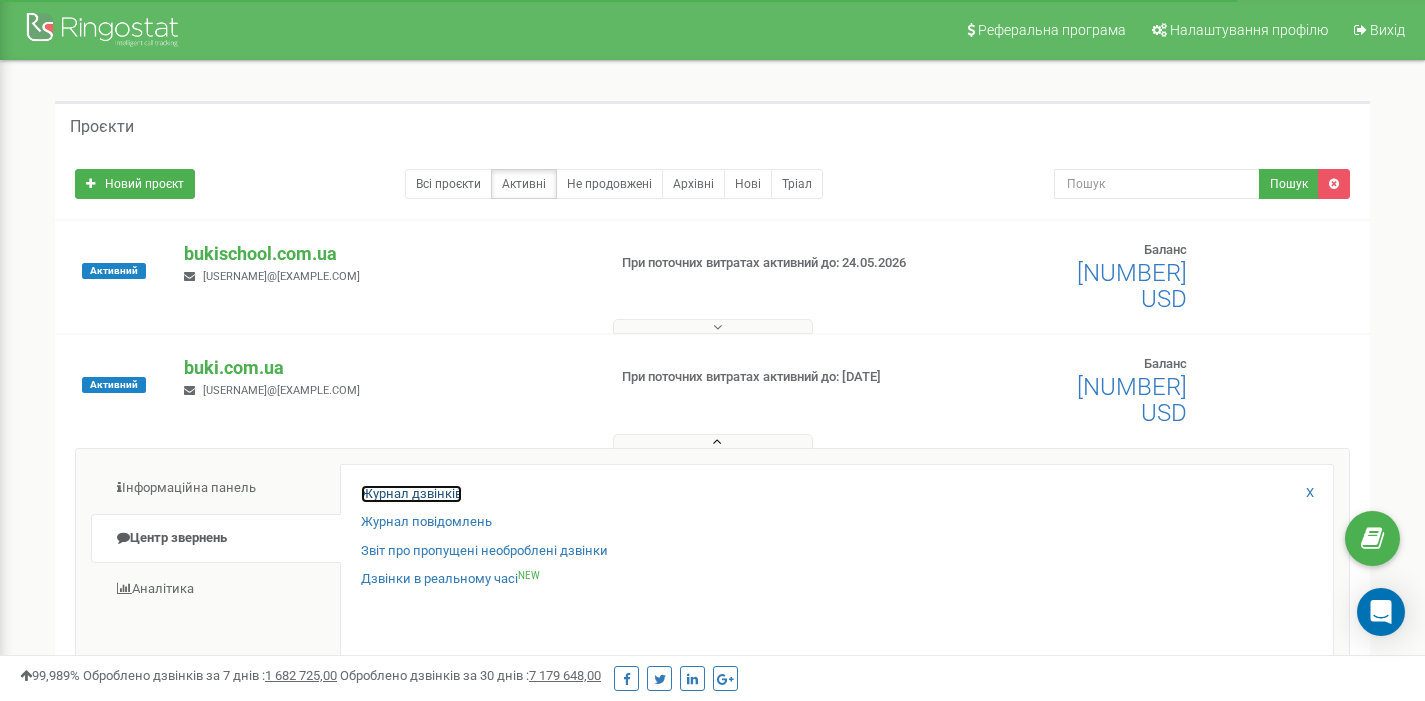 click on "Журнал дзвінків" at bounding box center (411, 494) 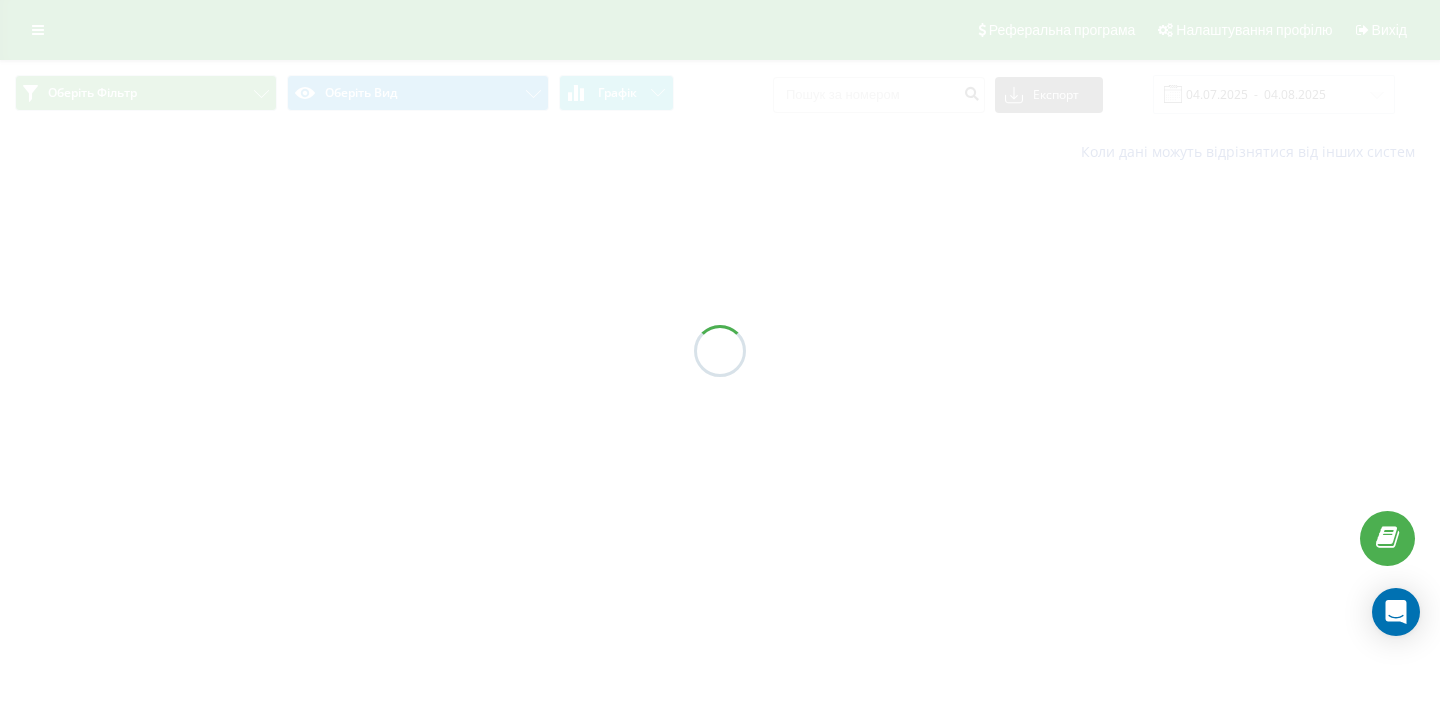 scroll, scrollTop: 0, scrollLeft: 0, axis: both 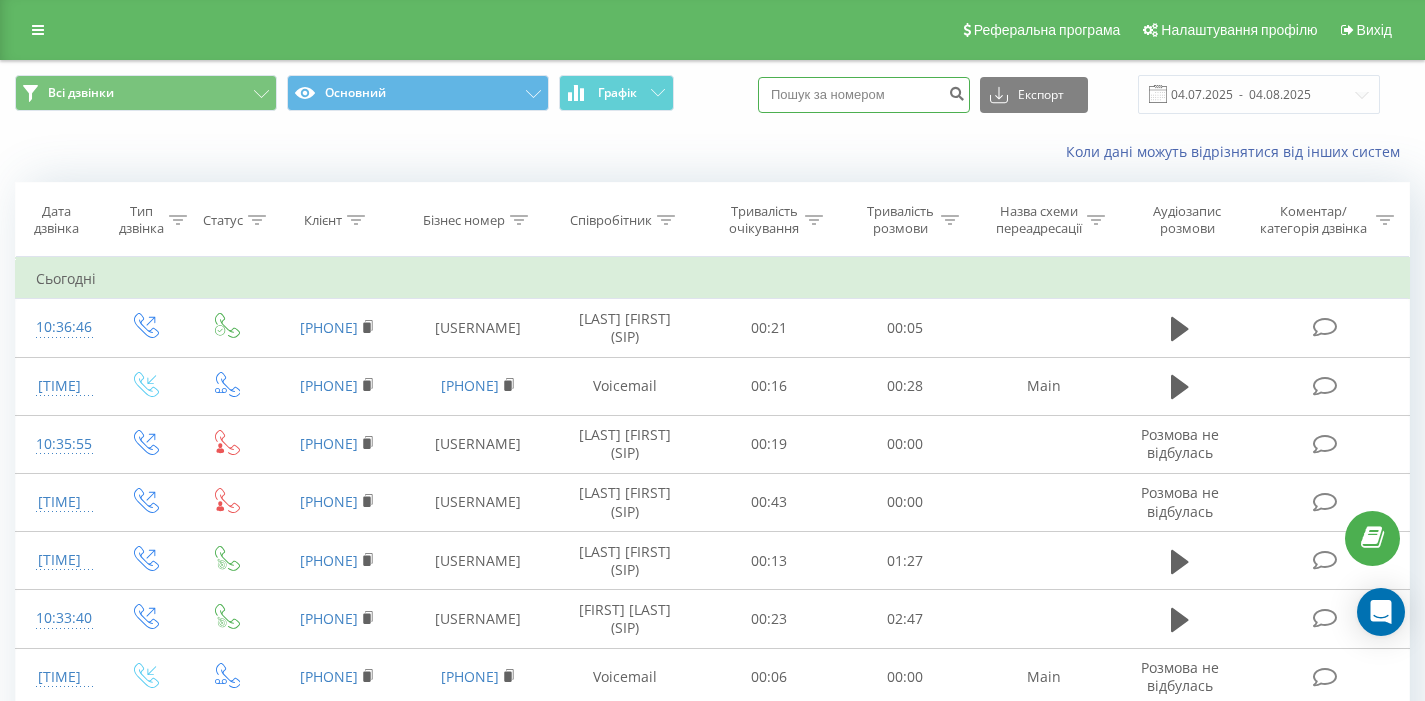 click at bounding box center (864, 95) 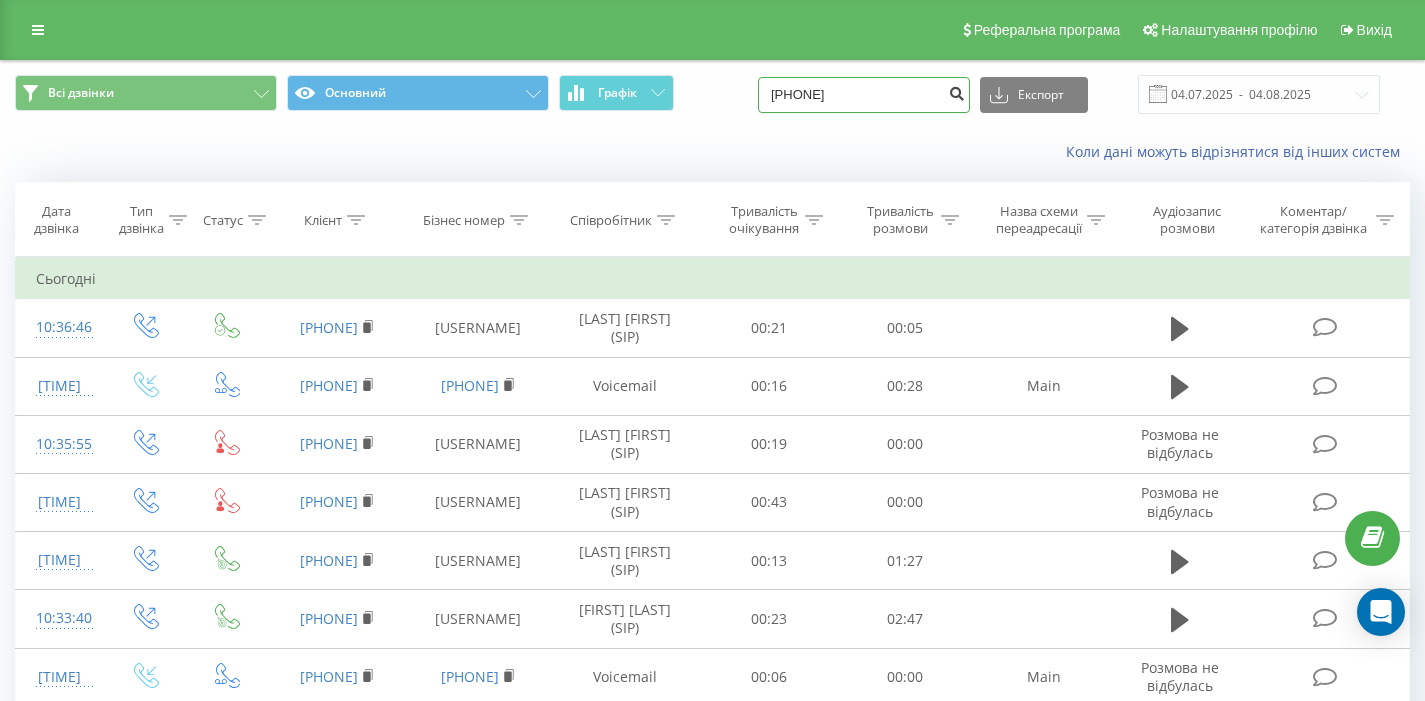 type on "[PHONE]" 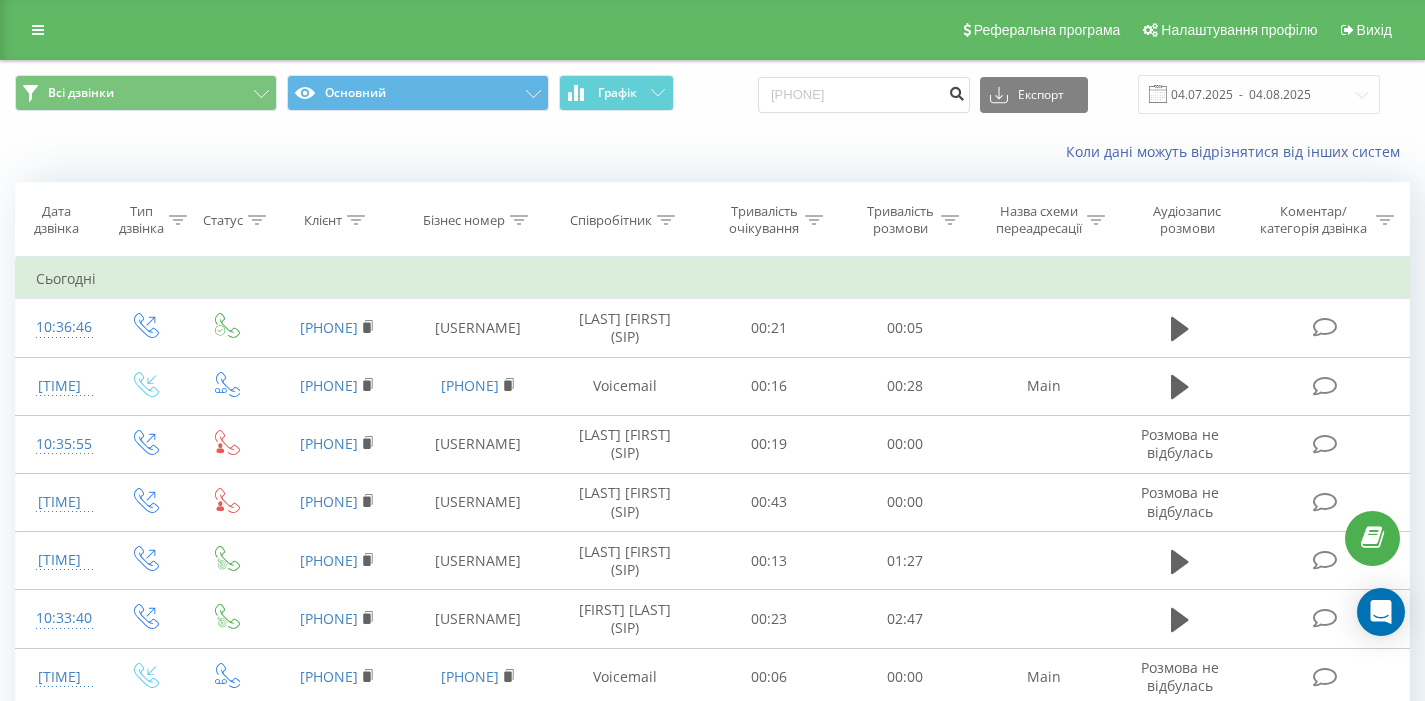 click at bounding box center (956, 91) 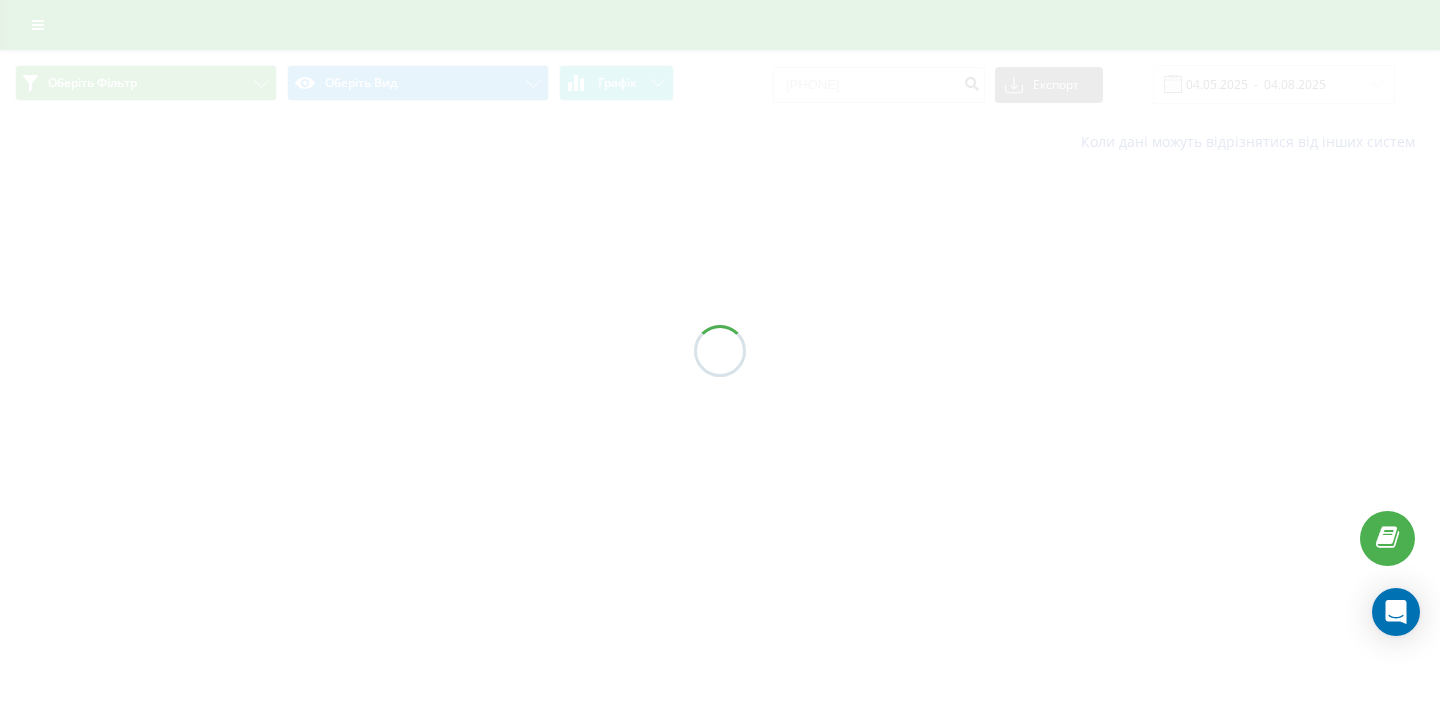 scroll, scrollTop: 0, scrollLeft: 0, axis: both 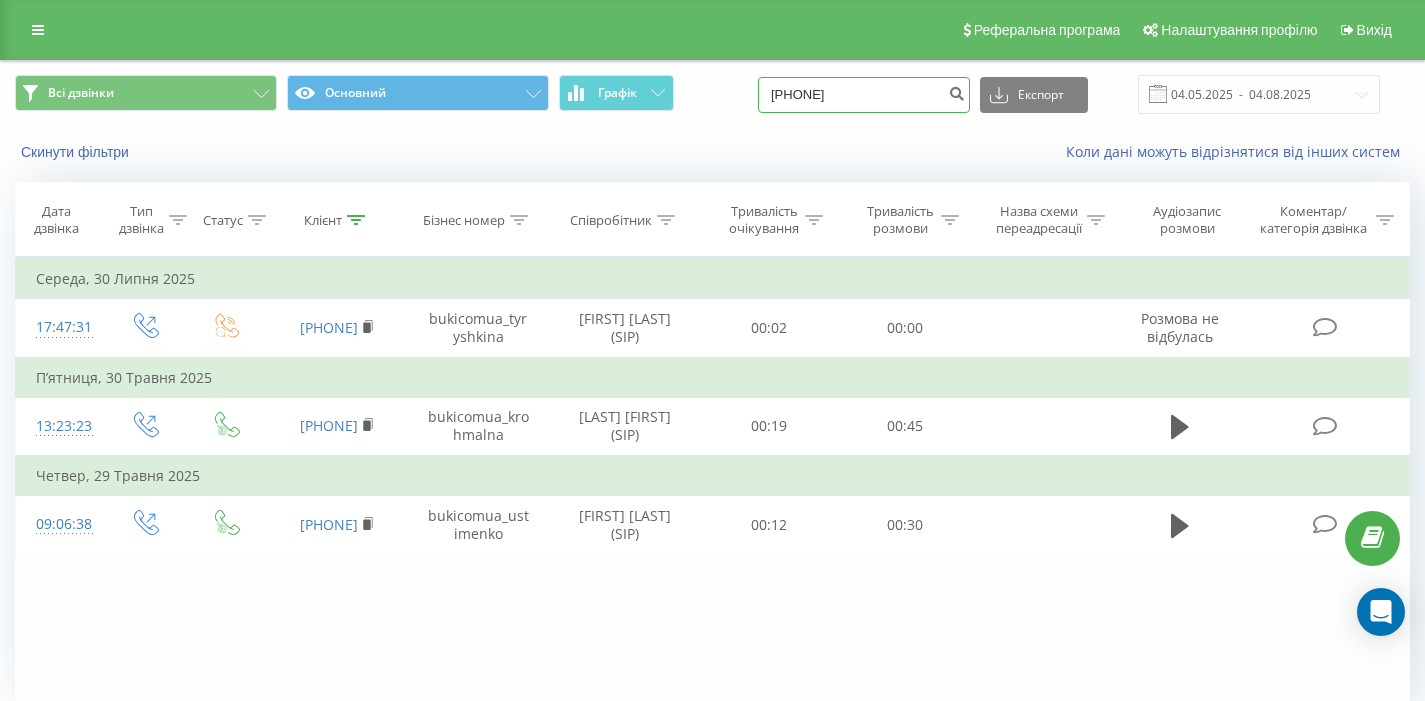 paste on "96) 812-30-16" 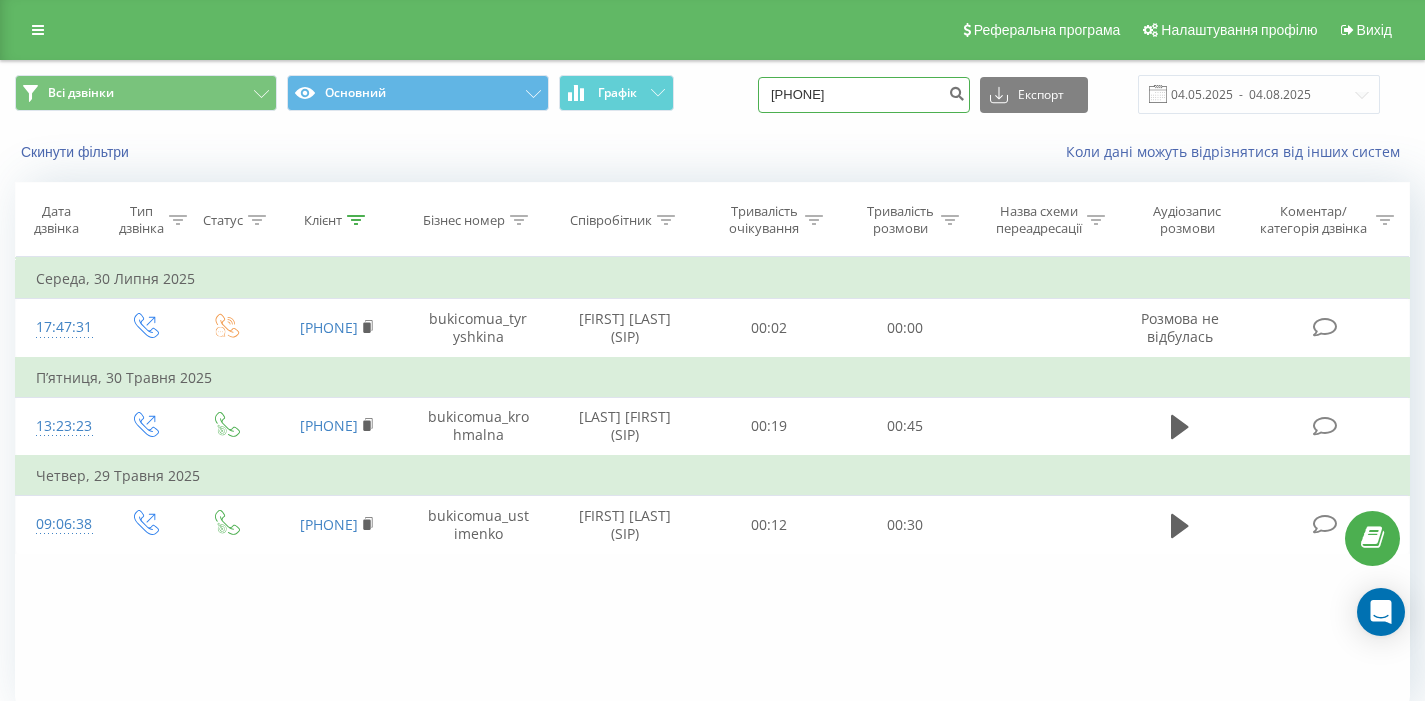 click on "096) 812-30-16" at bounding box center [864, 95] 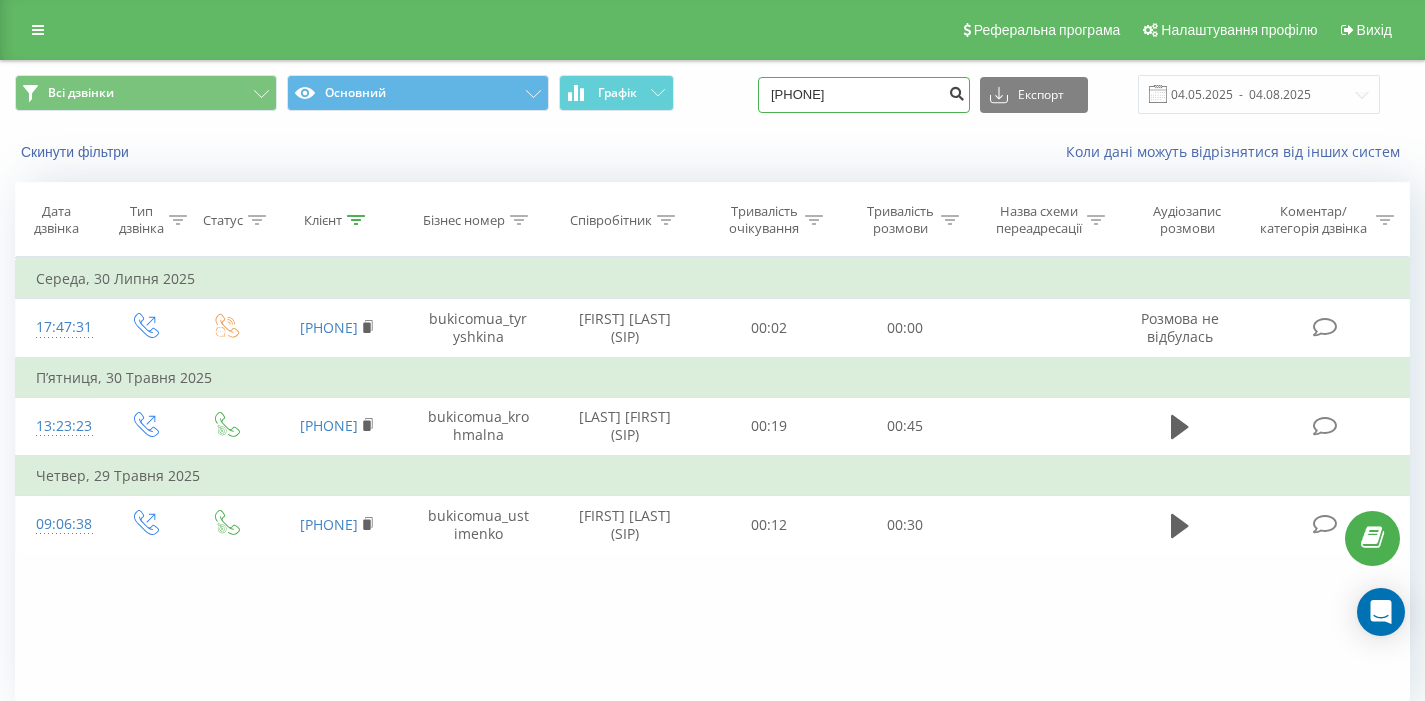 type on "0968123016" 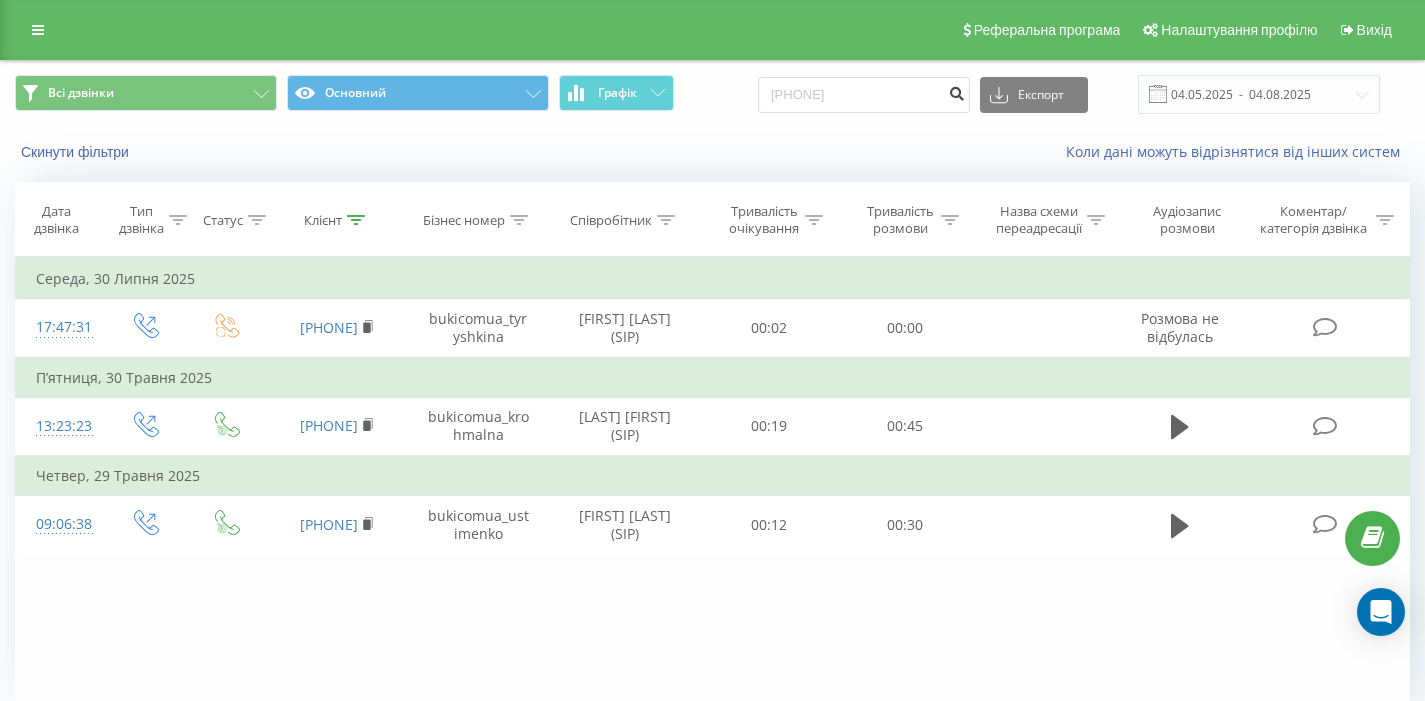 click at bounding box center [956, 91] 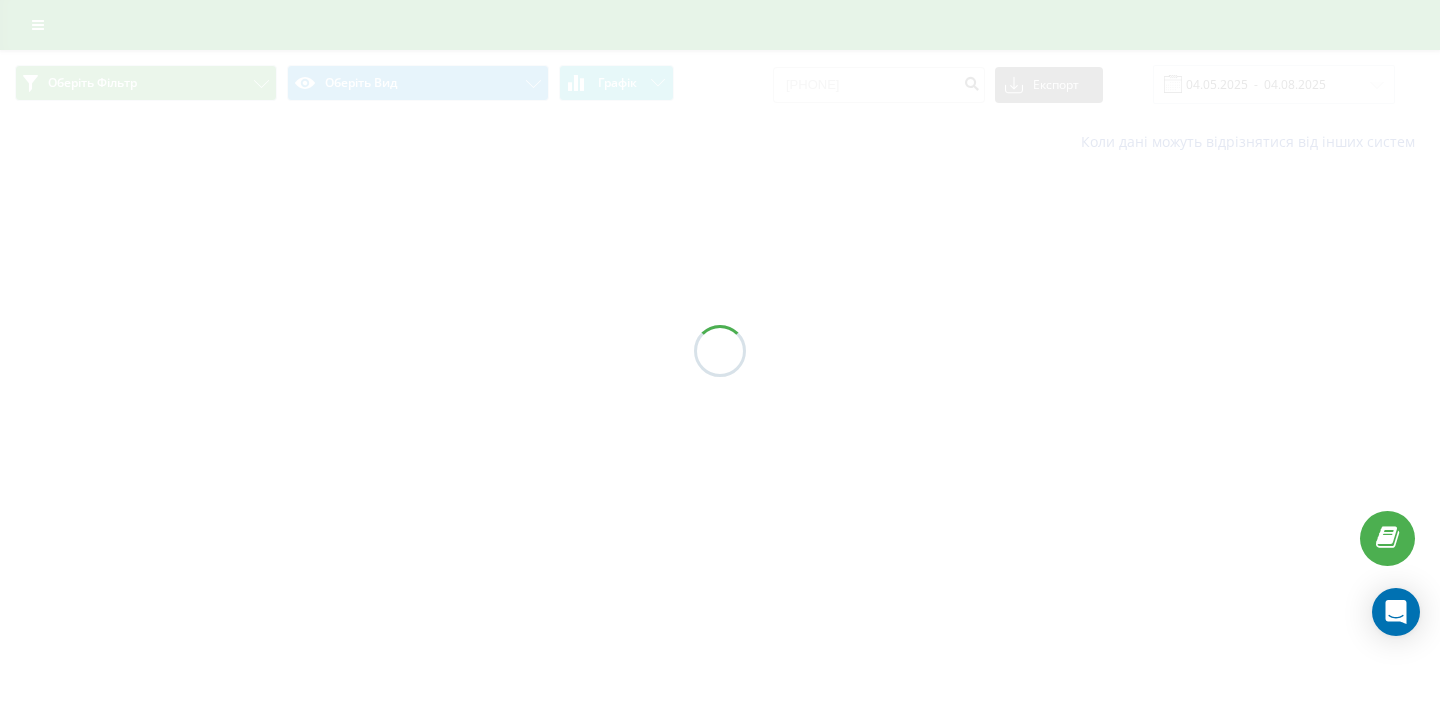 scroll, scrollTop: 0, scrollLeft: 0, axis: both 